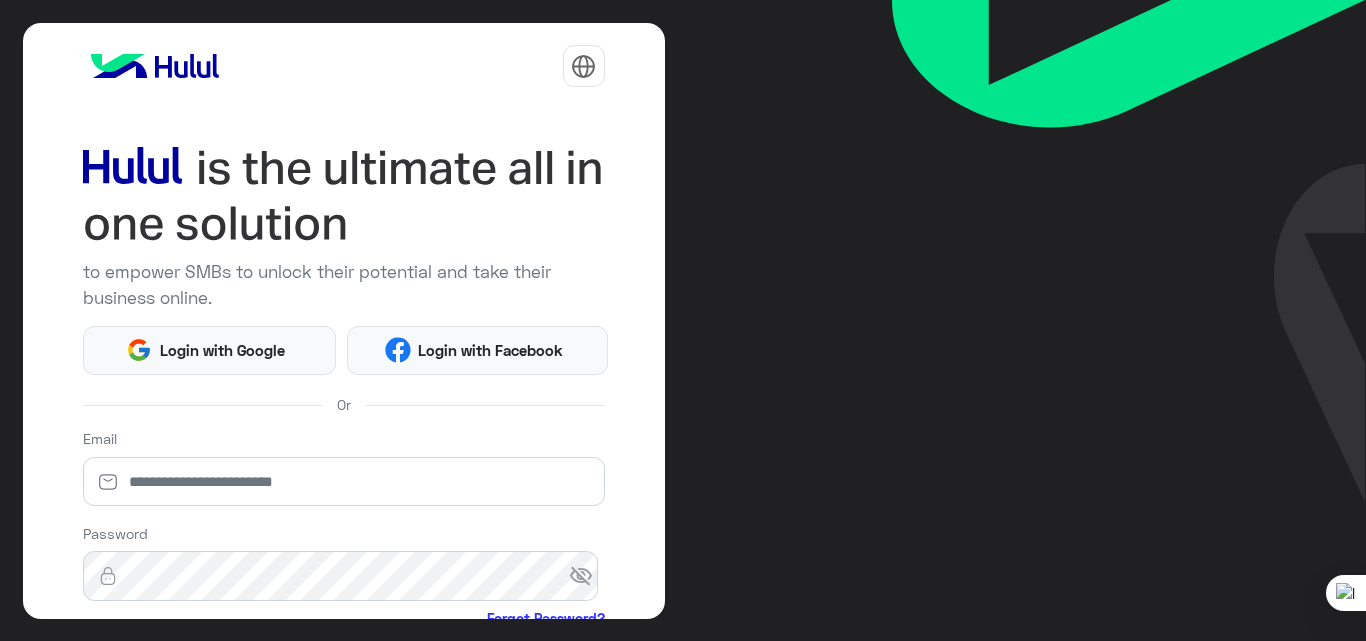 scroll, scrollTop: 0, scrollLeft: 0, axis: both 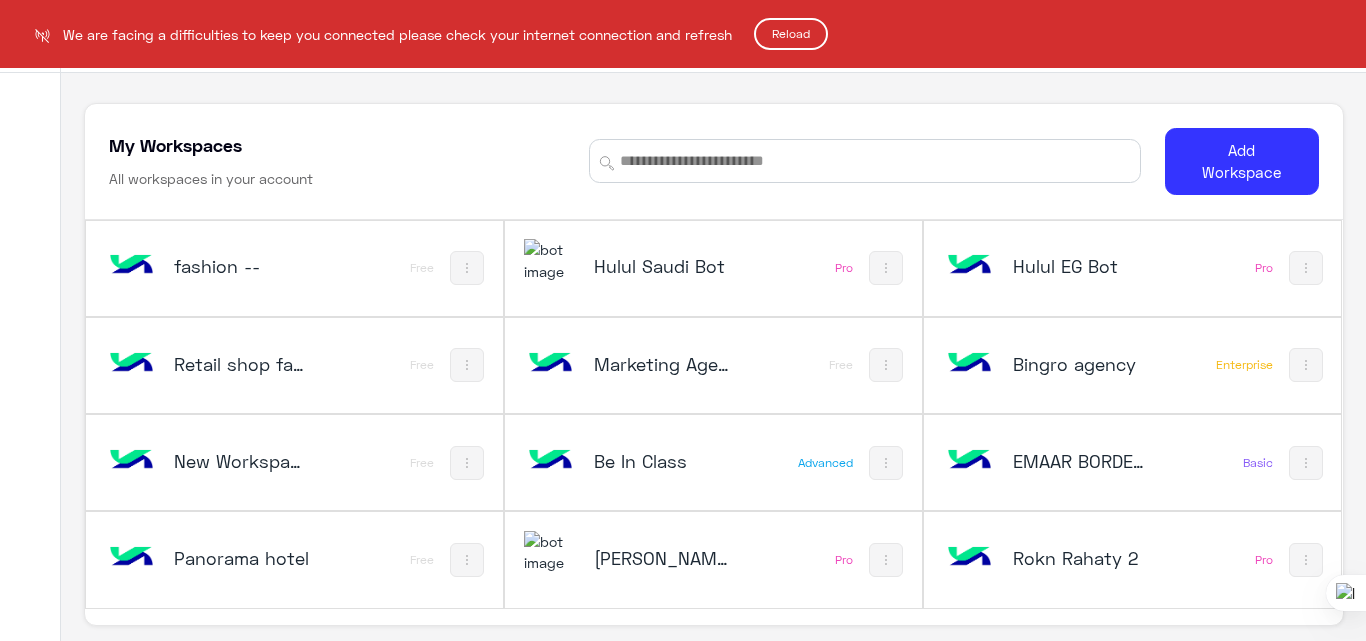 click on "Reload" 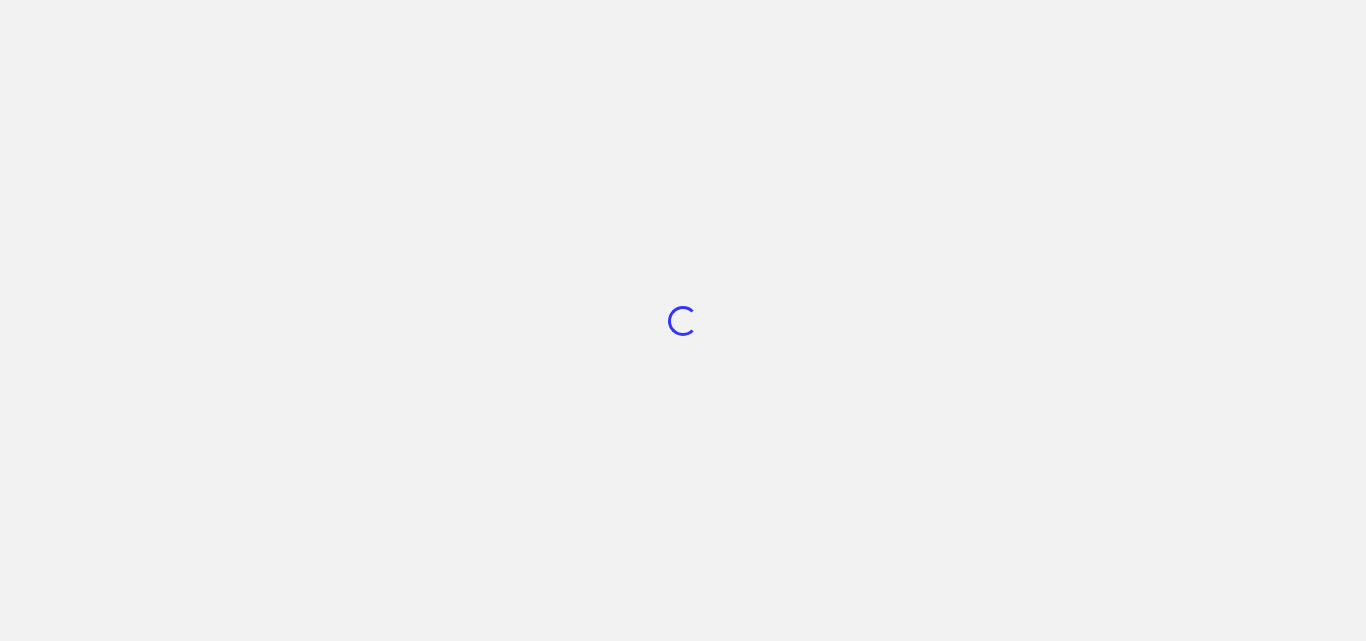 scroll, scrollTop: 0, scrollLeft: 0, axis: both 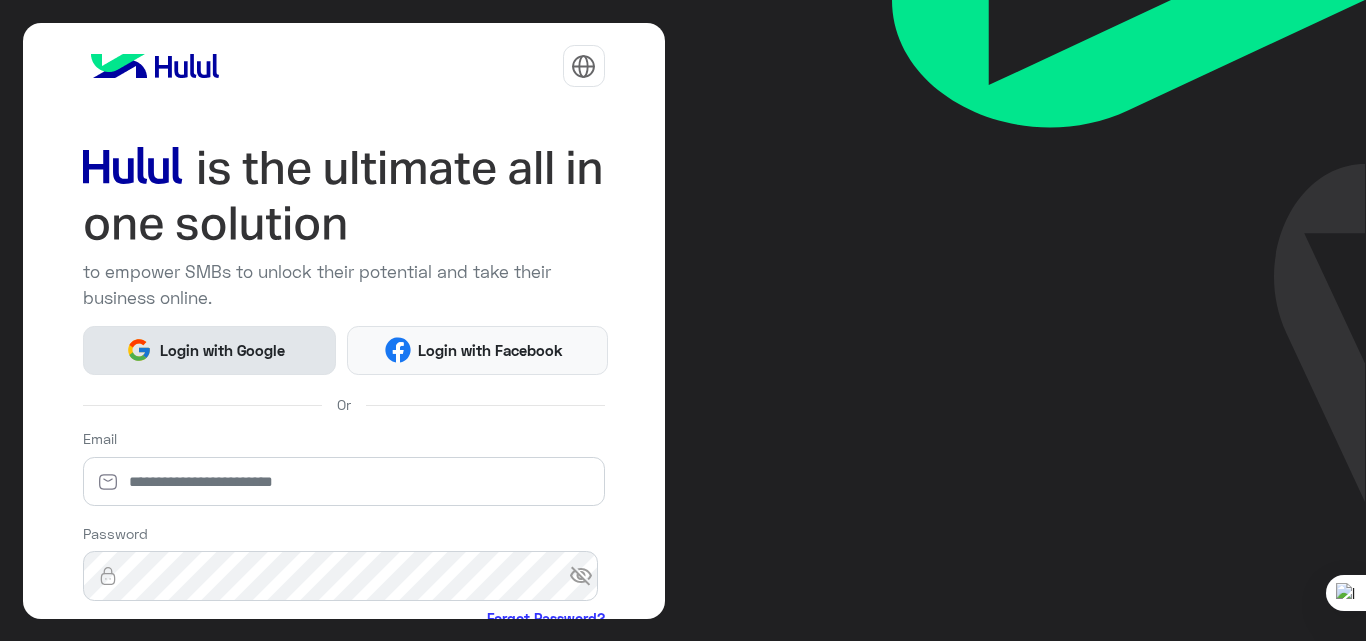 click on "Login with Google" 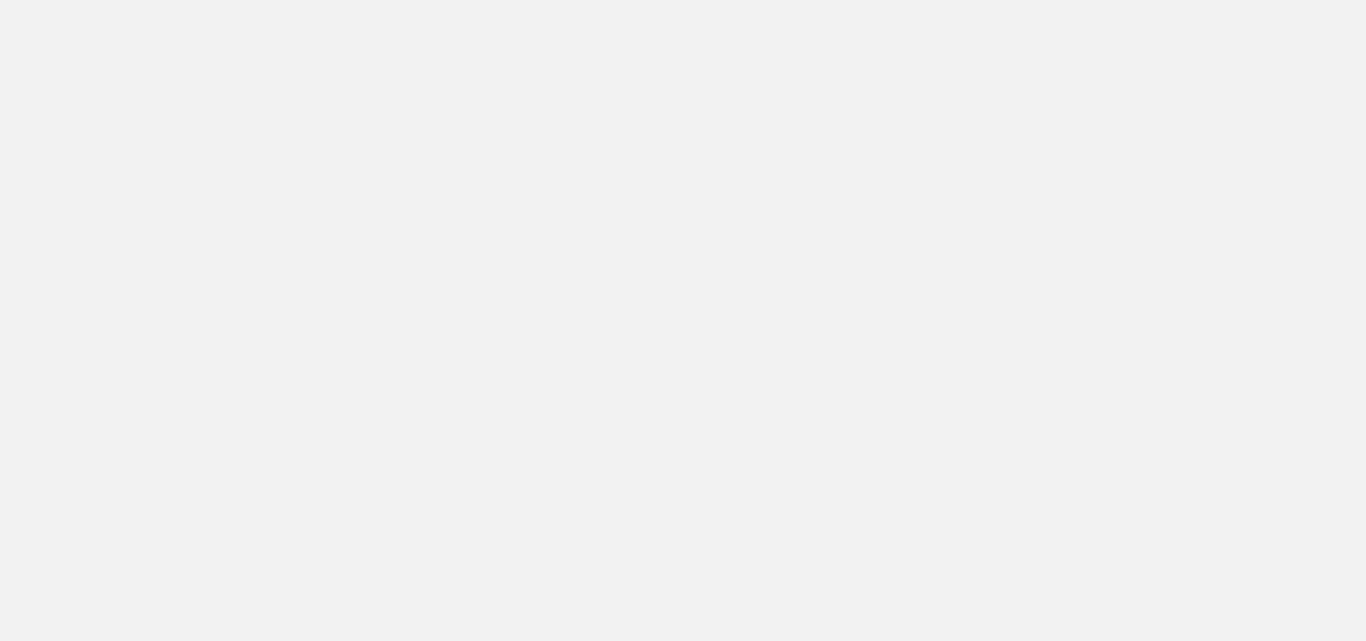scroll, scrollTop: 0, scrollLeft: 0, axis: both 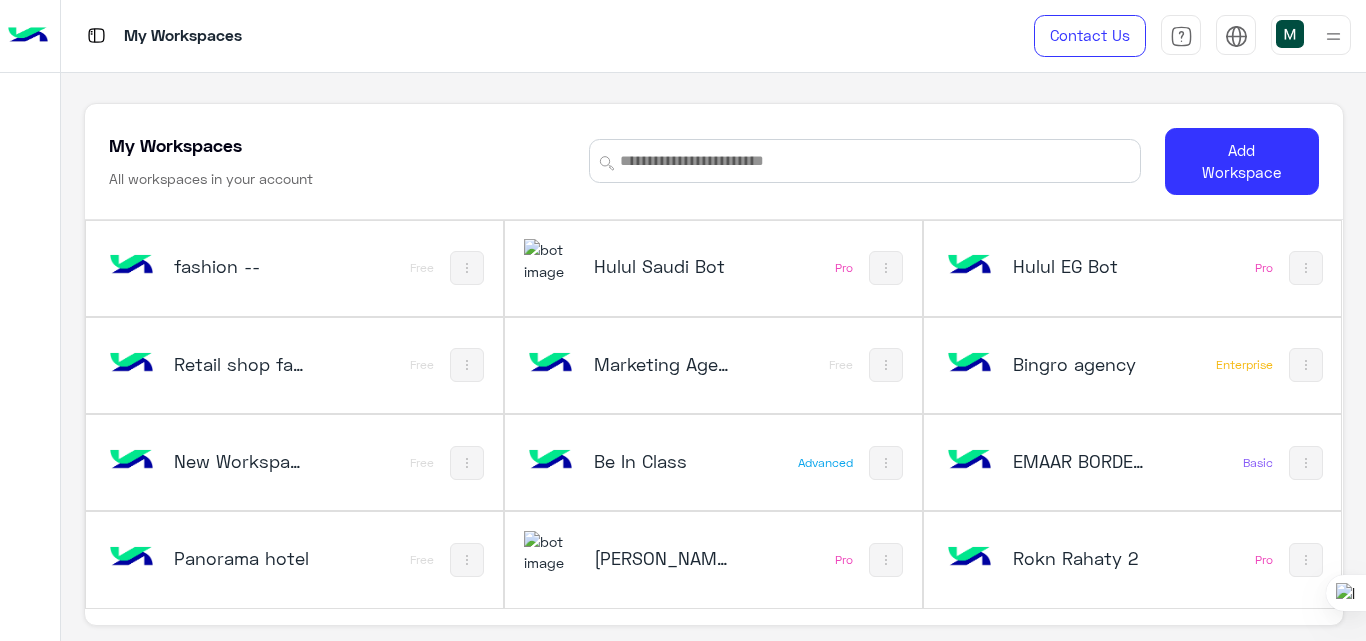 click on "Hulul Saudi Bot" at bounding box center [662, 266] 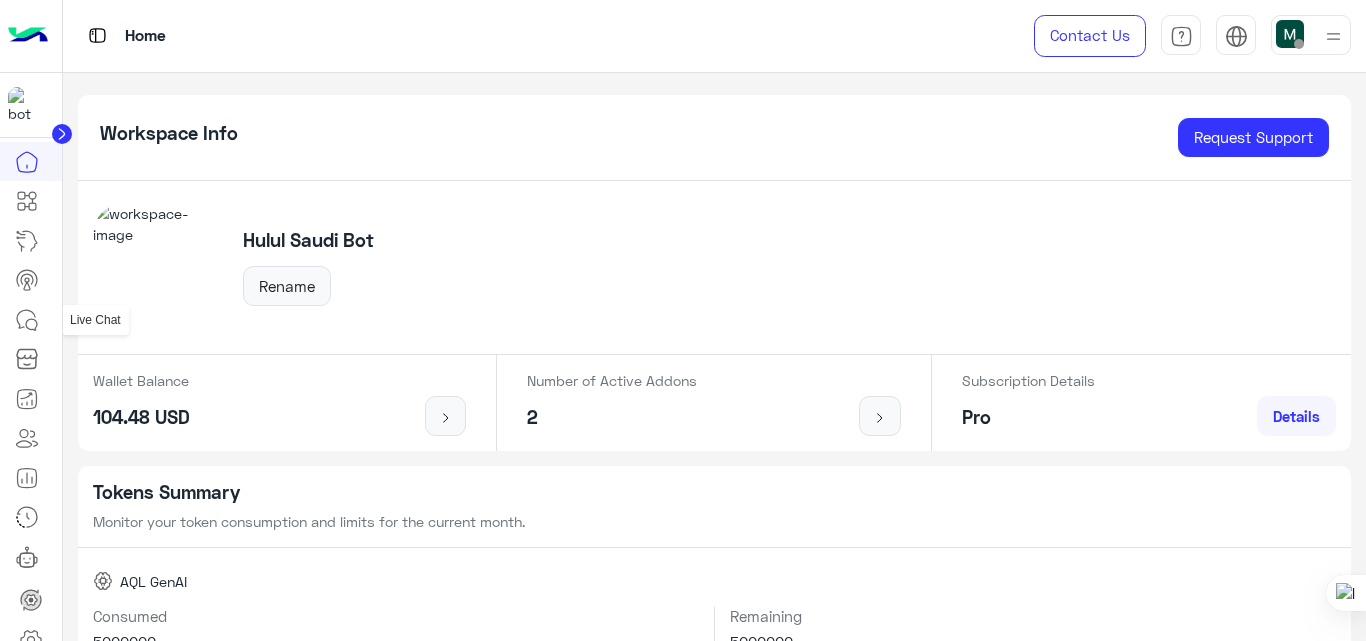 click 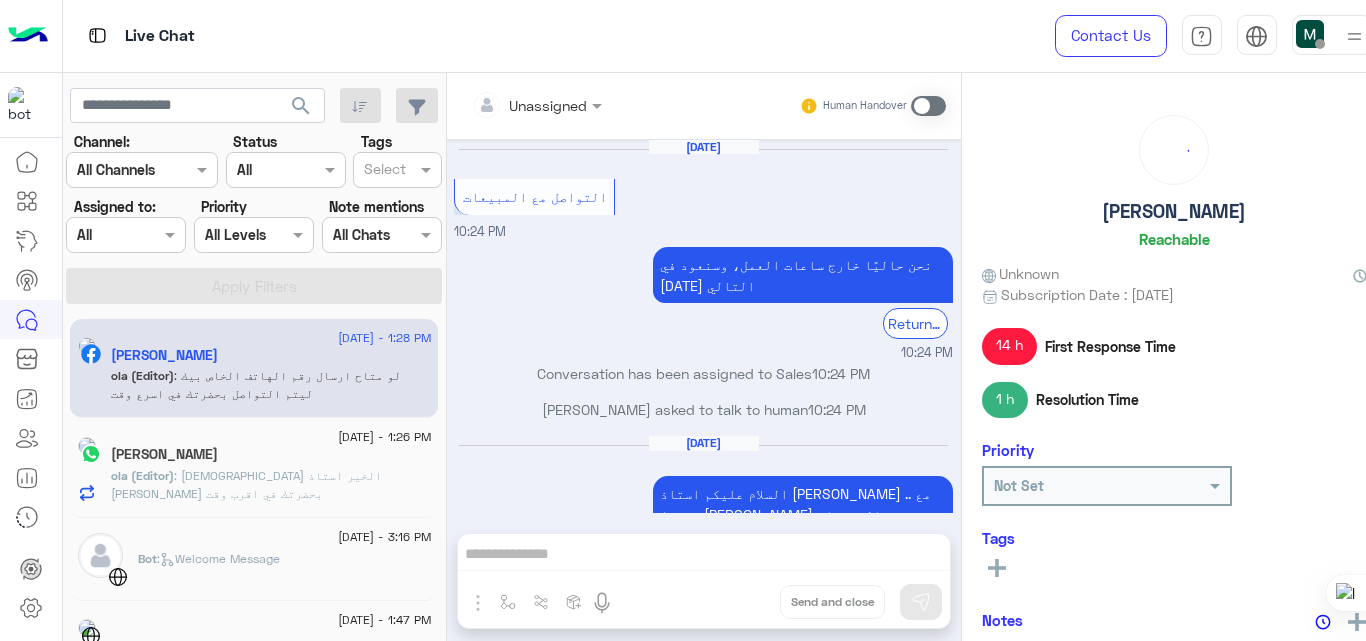 scroll, scrollTop: 462, scrollLeft: 0, axis: vertical 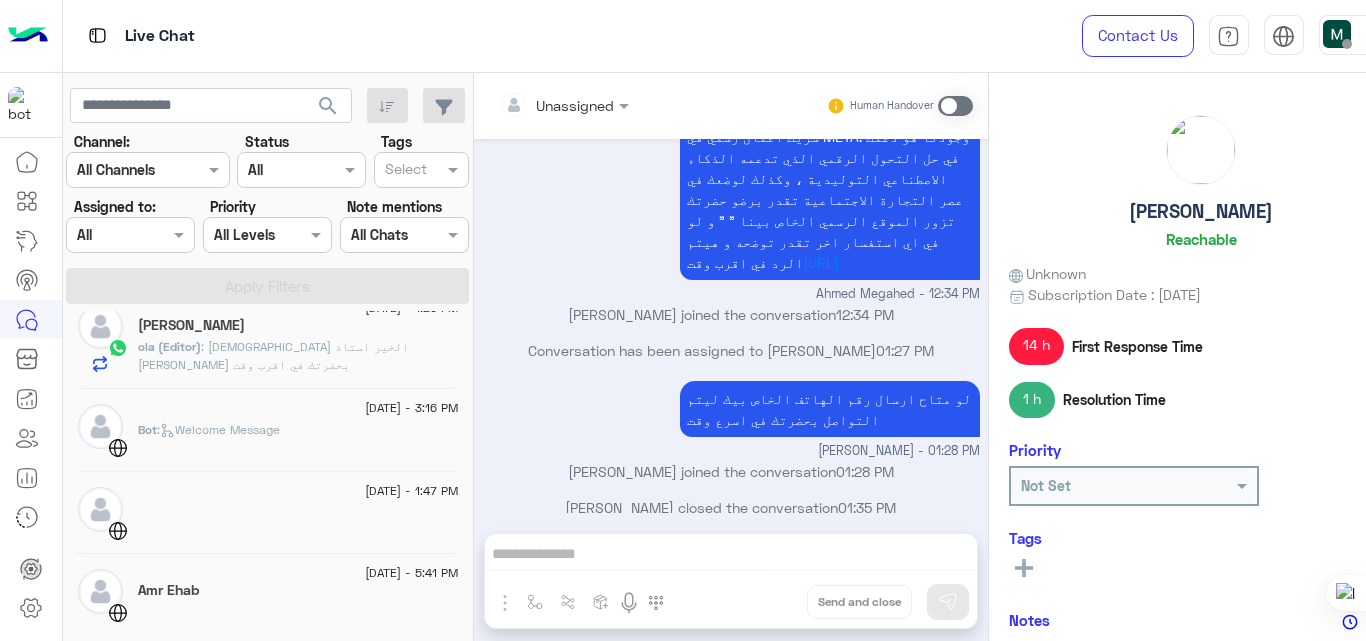 click on ":   Welcome Message" 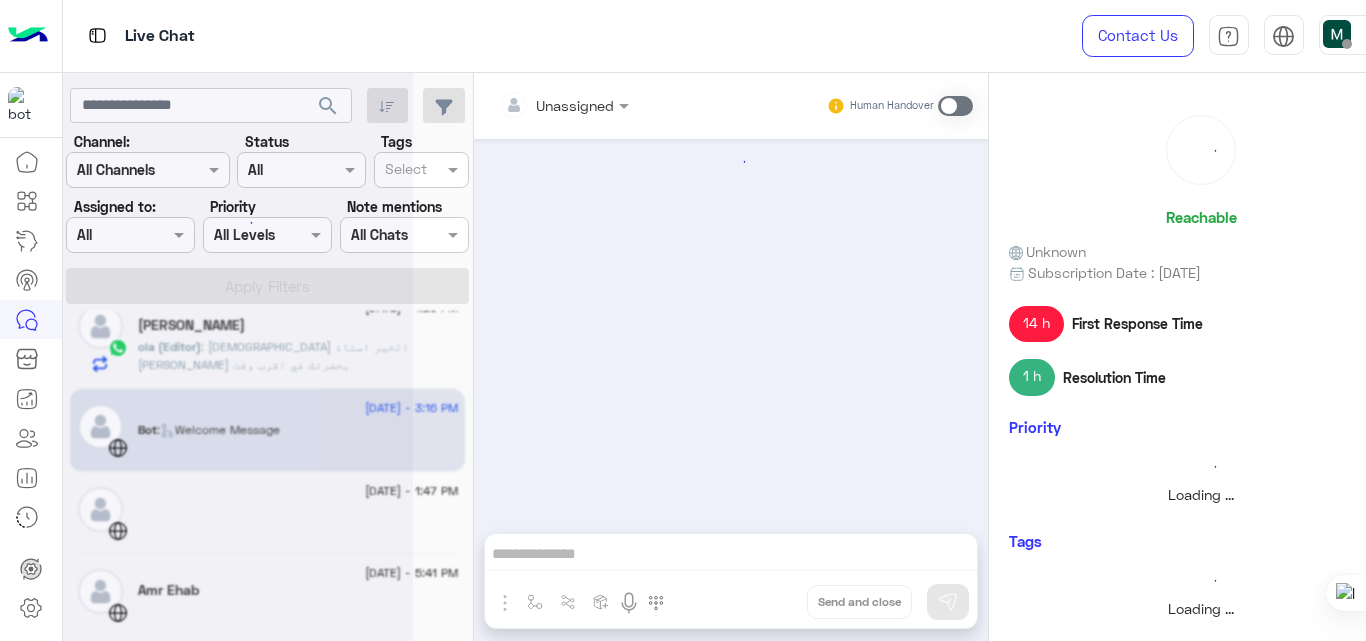 scroll, scrollTop: 0, scrollLeft: 0, axis: both 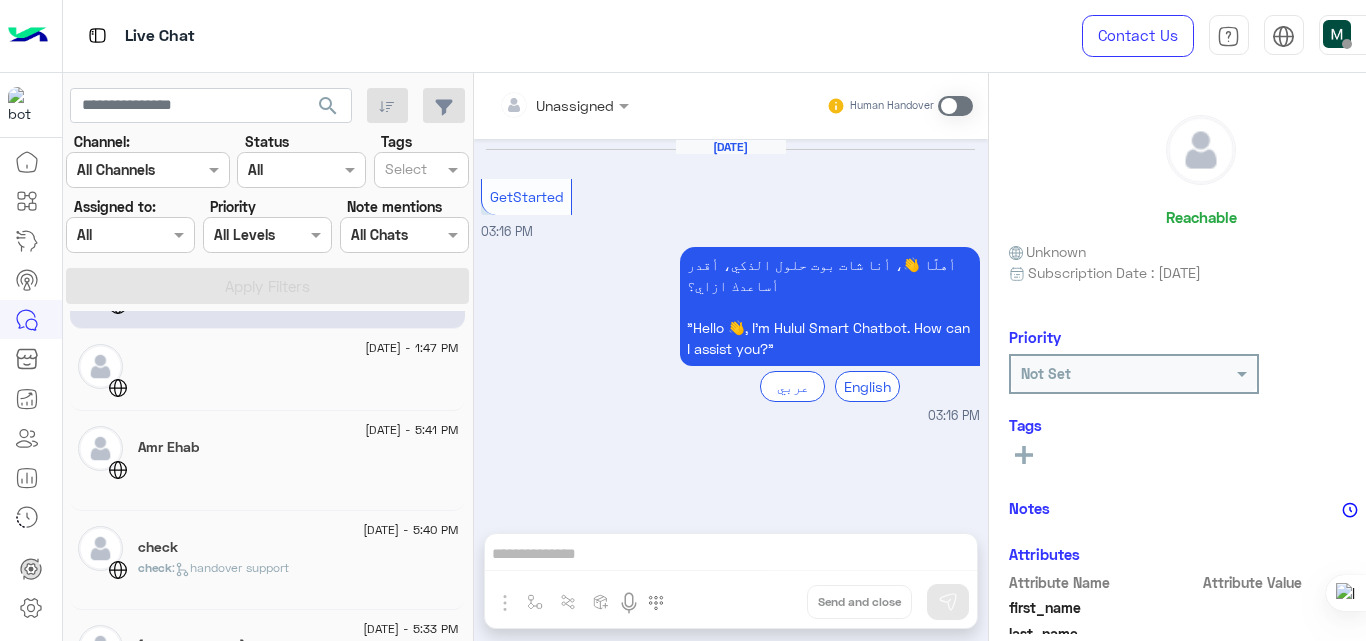 click 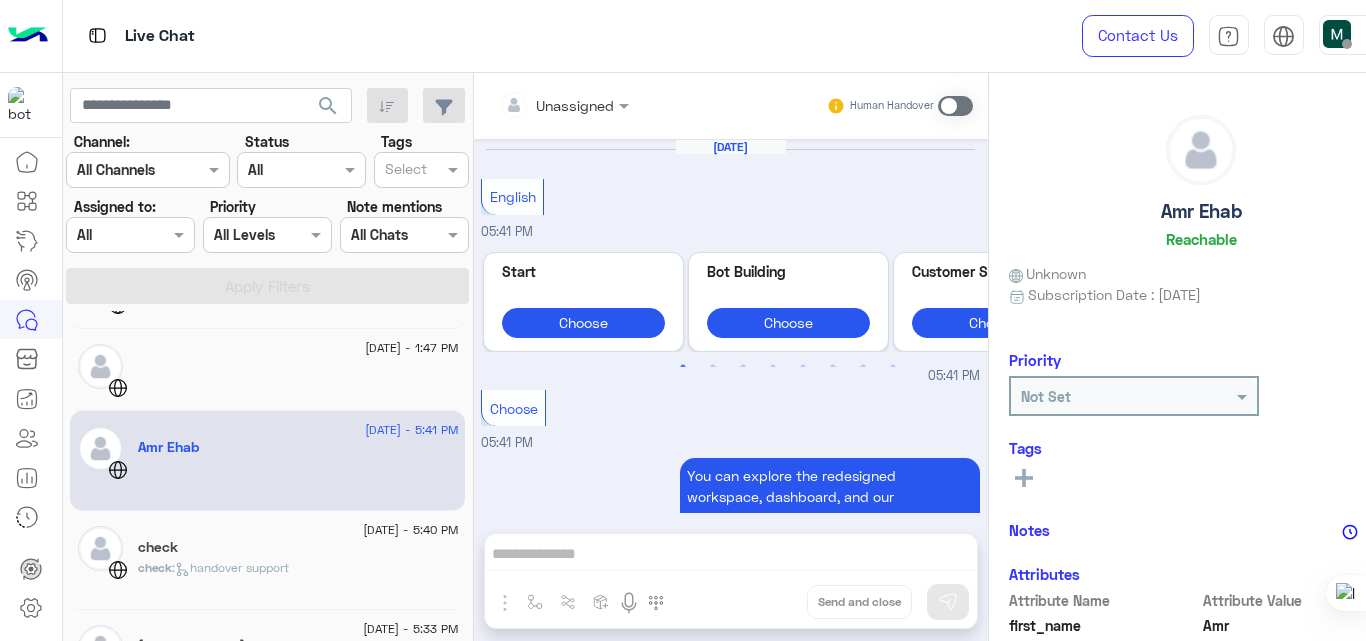scroll, scrollTop: 692, scrollLeft: 0, axis: vertical 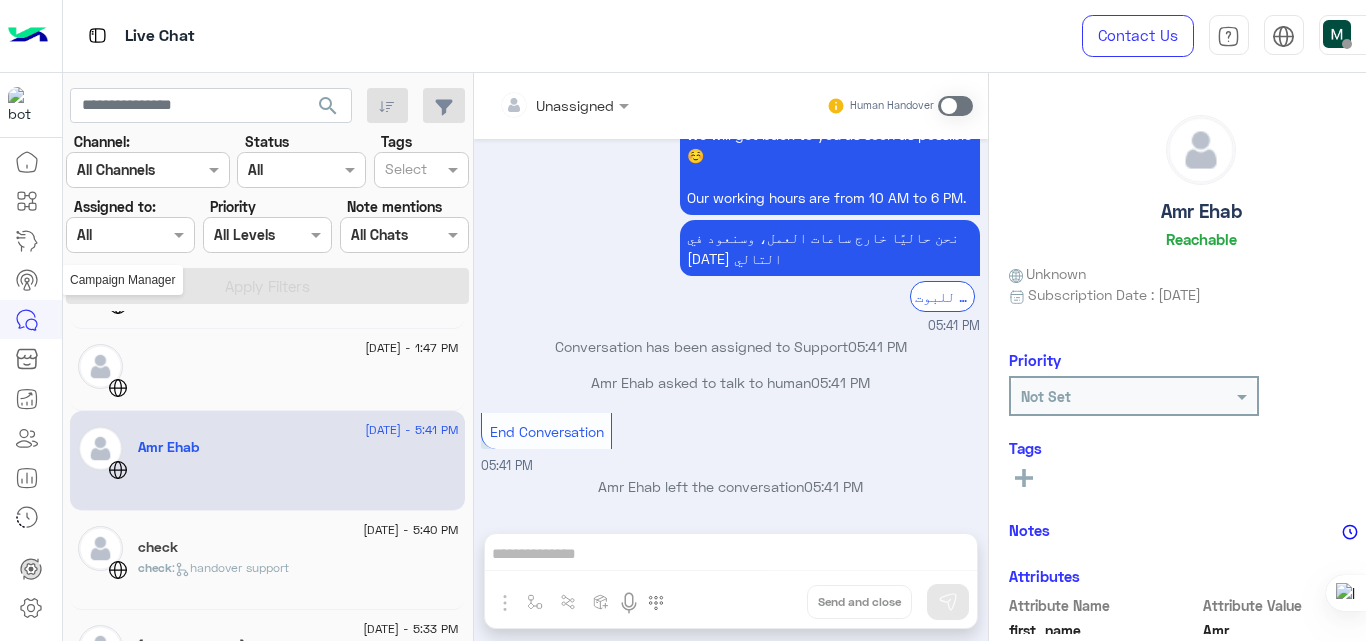 click 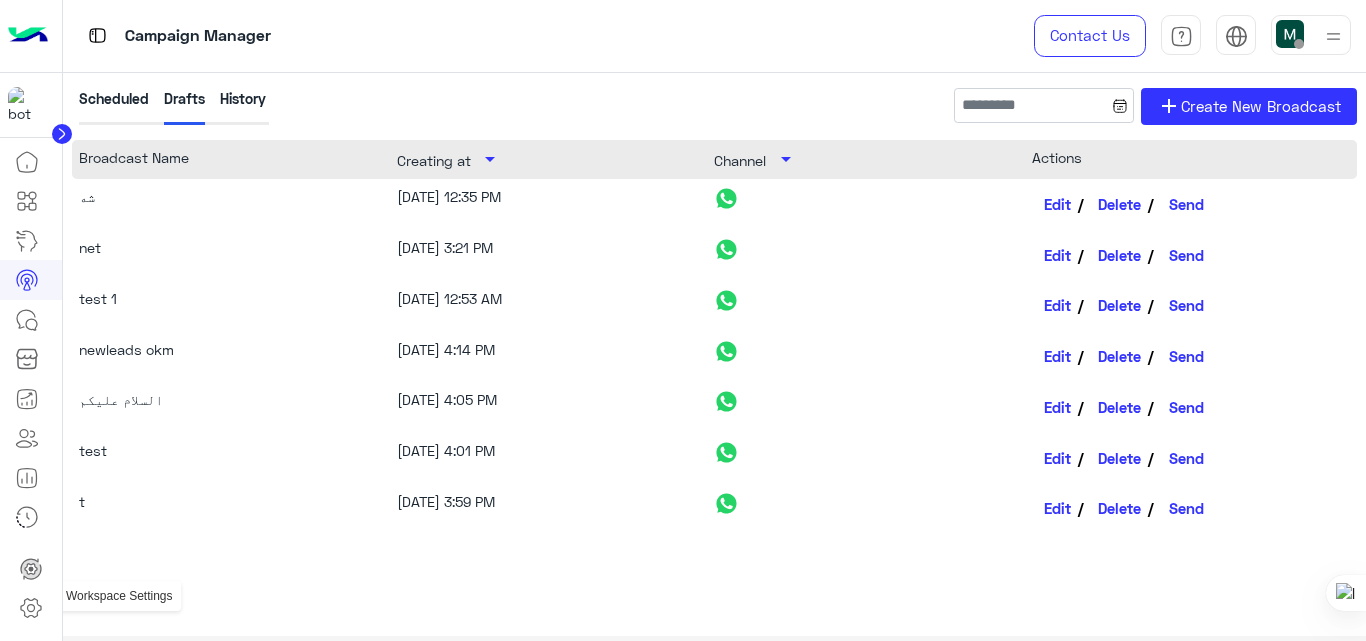 click 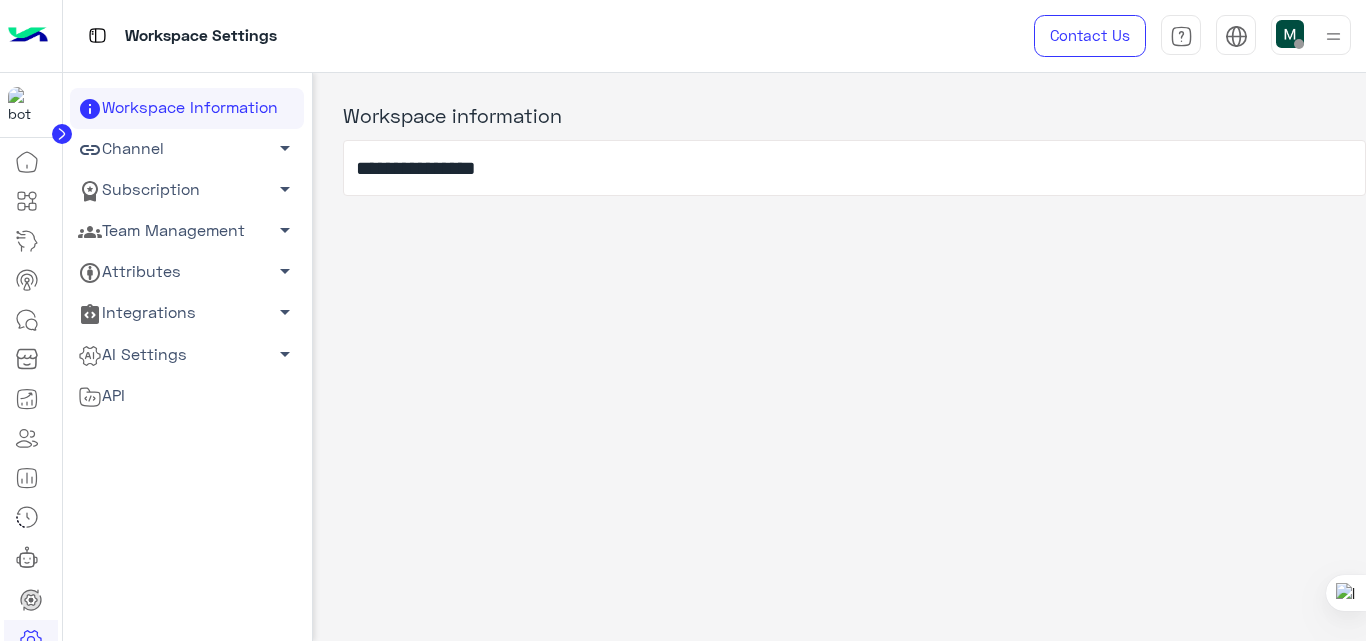 click on "Team Management   arrow_drop_down" 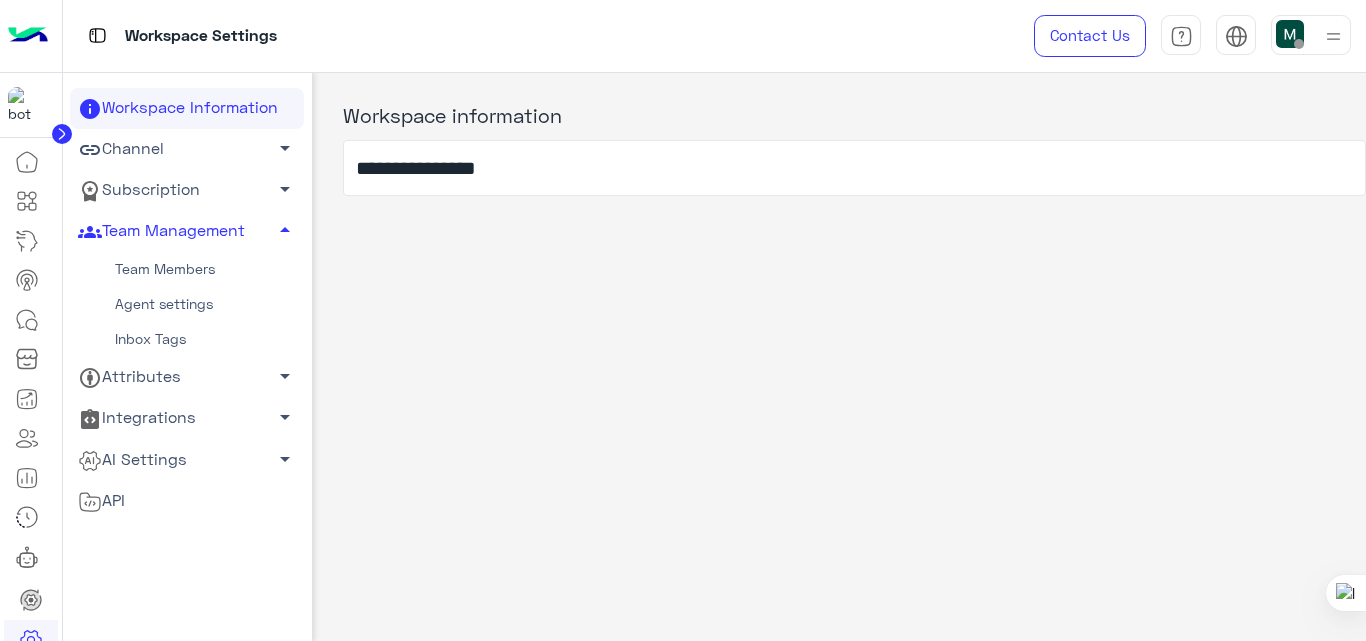 click on "Agent settings" 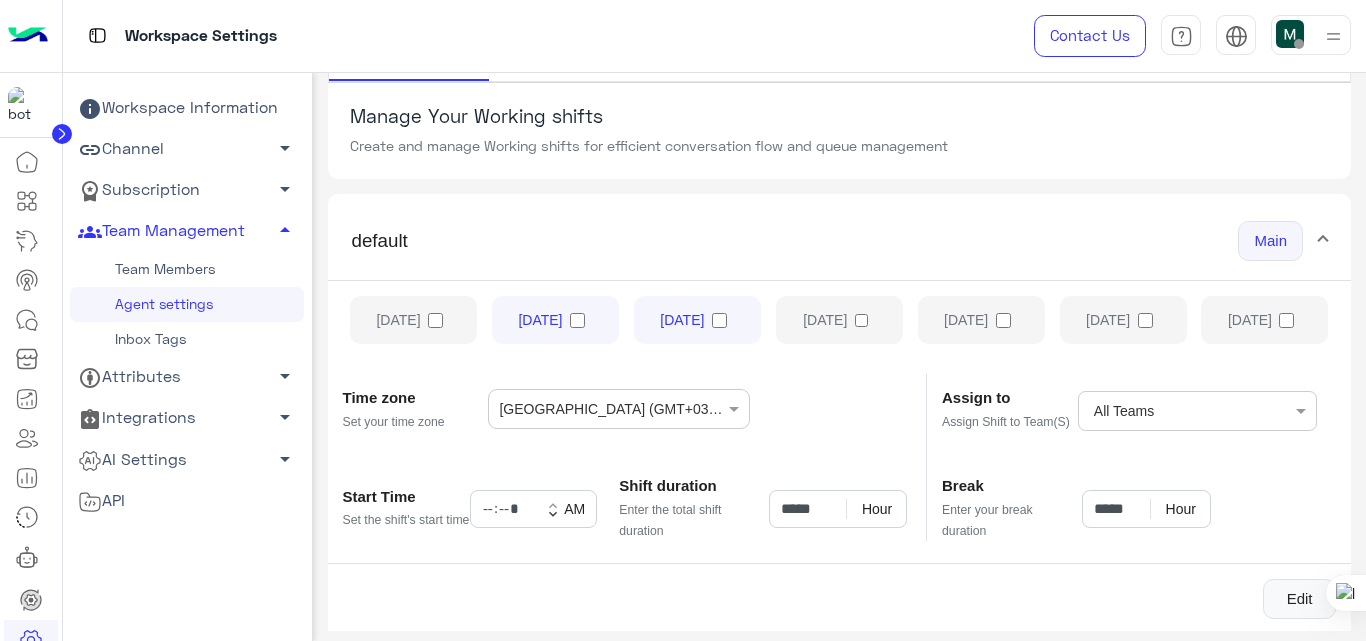 scroll, scrollTop: 83, scrollLeft: 0, axis: vertical 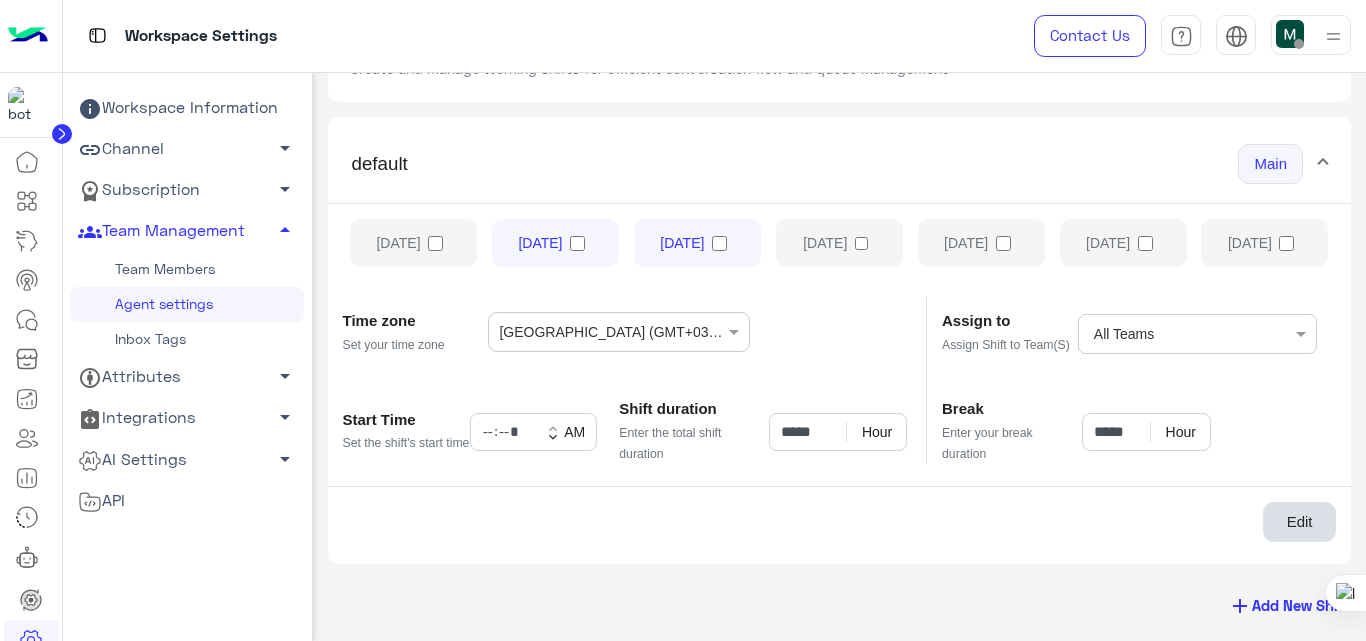 click on "Edit" at bounding box center (1299, 522) 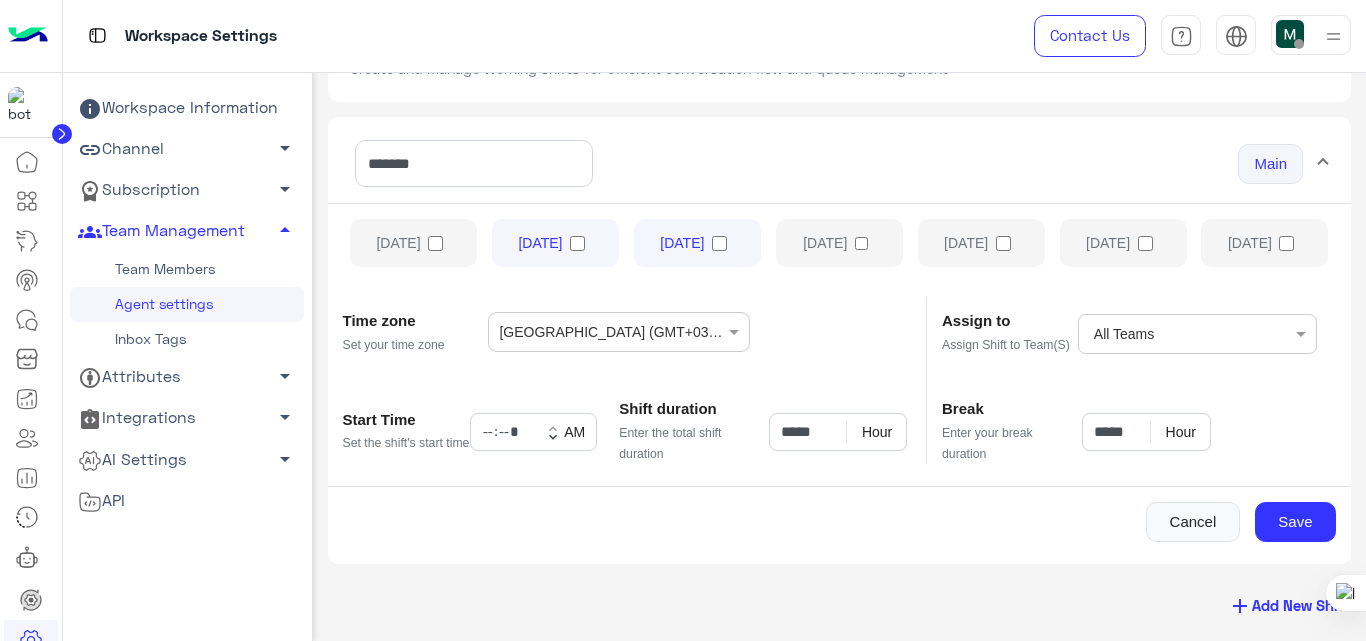 click on "Wednesday" at bounding box center [839, 243] 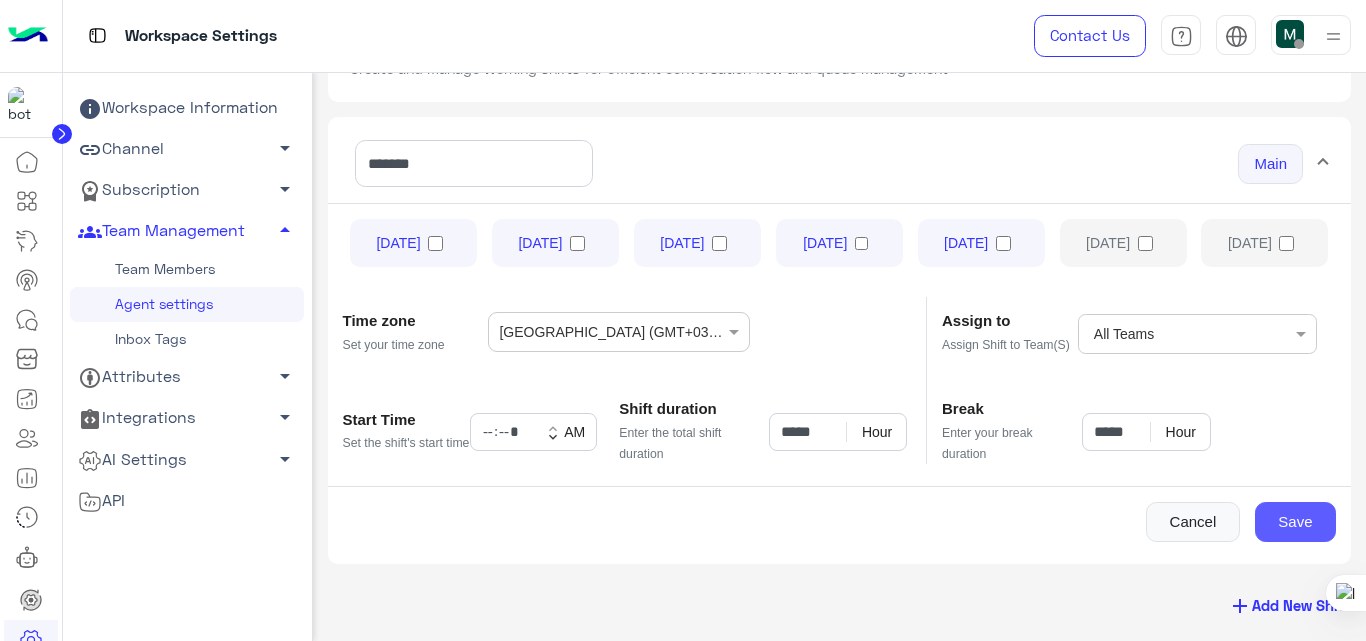 click on "Save" at bounding box center (1295, 522) 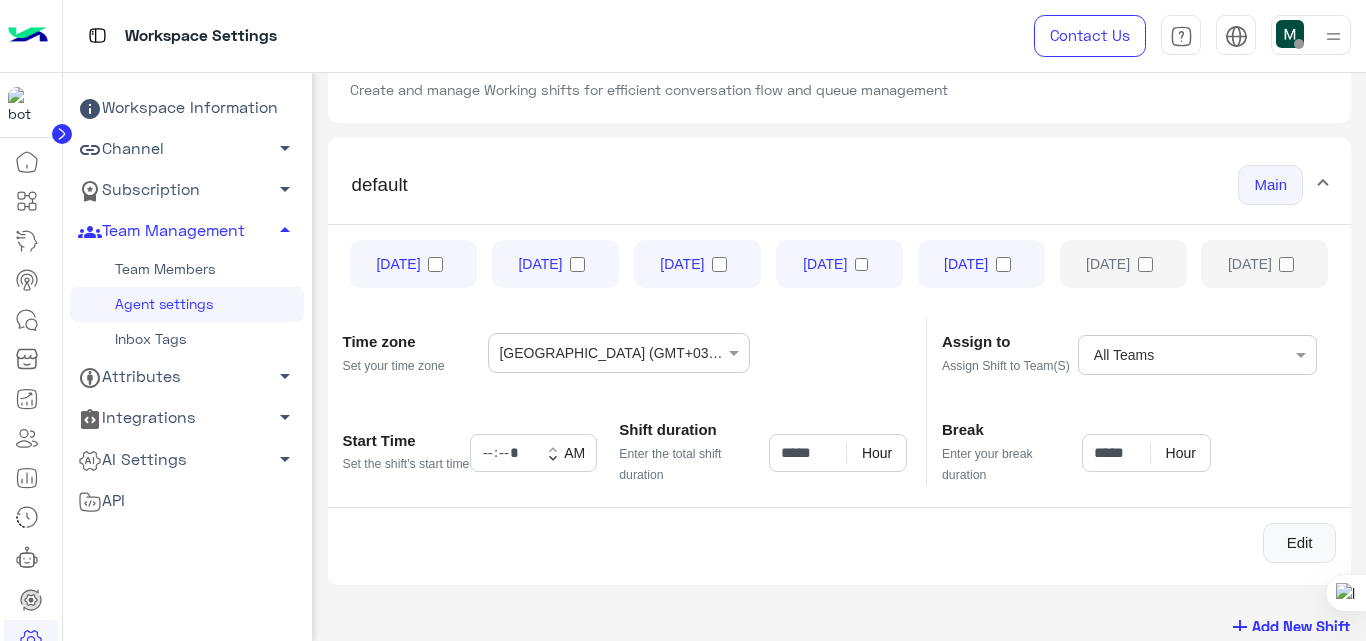 scroll, scrollTop: 137, scrollLeft: 0, axis: vertical 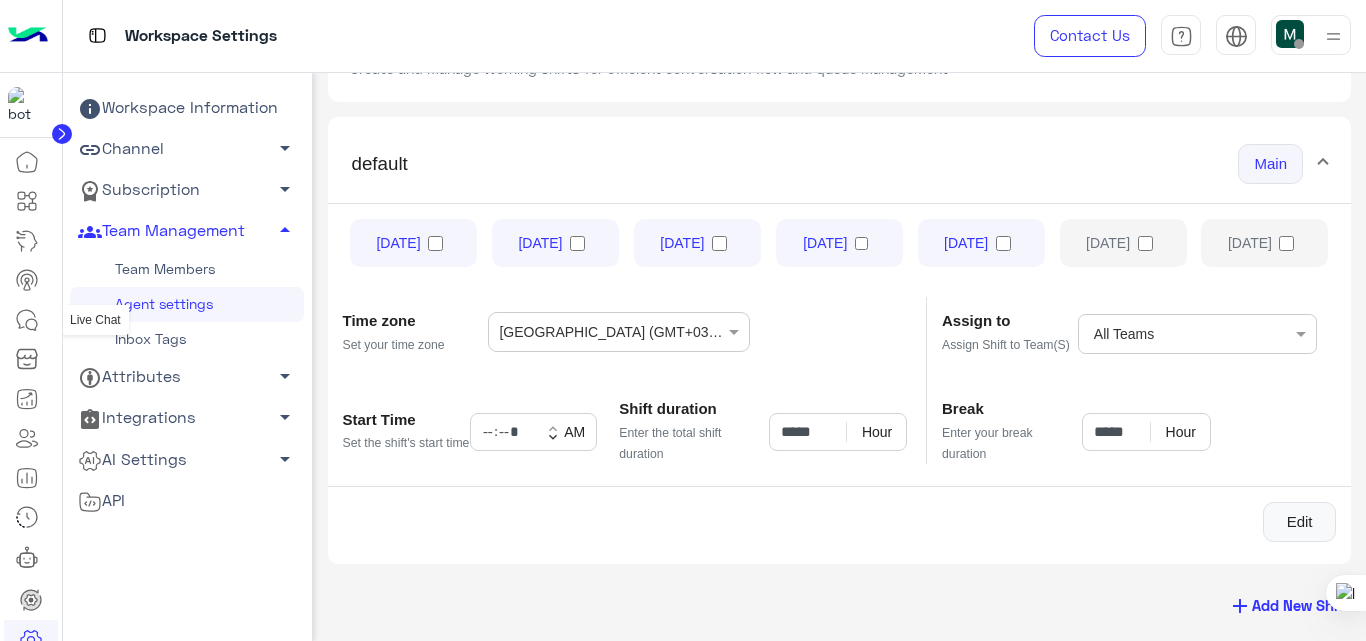 click 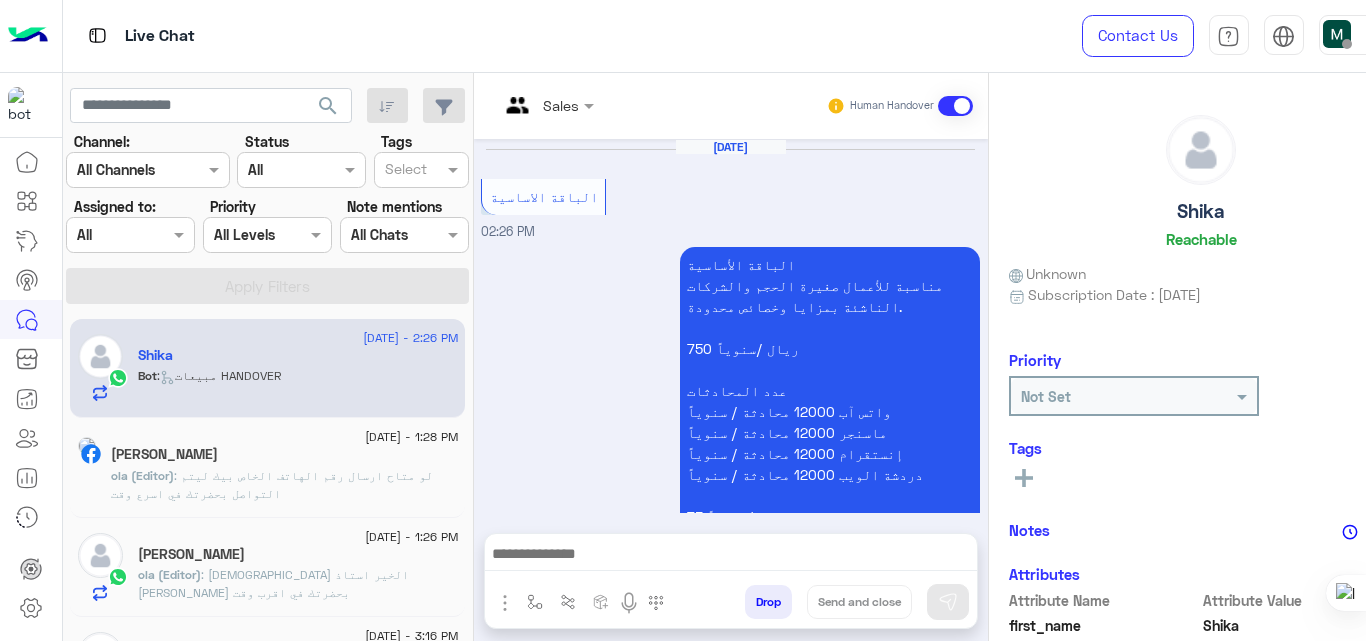 scroll, scrollTop: 866, scrollLeft: 0, axis: vertical 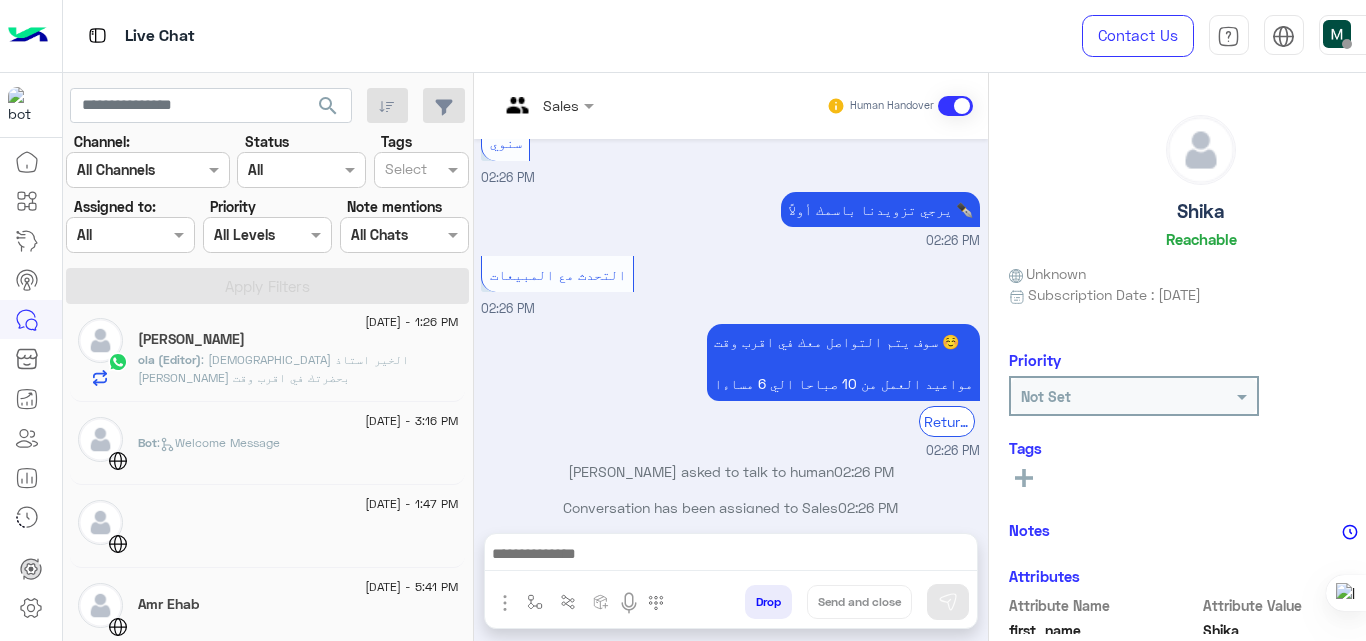click on ":   Welcome Message" 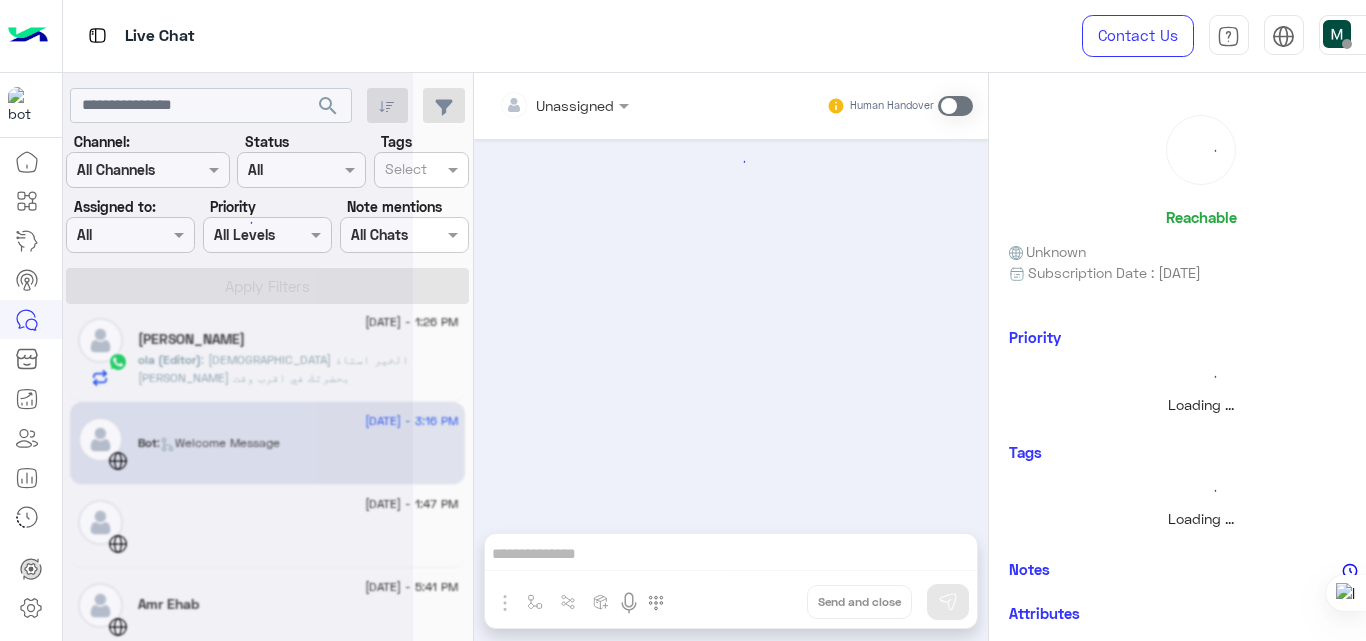 scroll, scrollTop: 0, scrollLeft: 0, axis: both 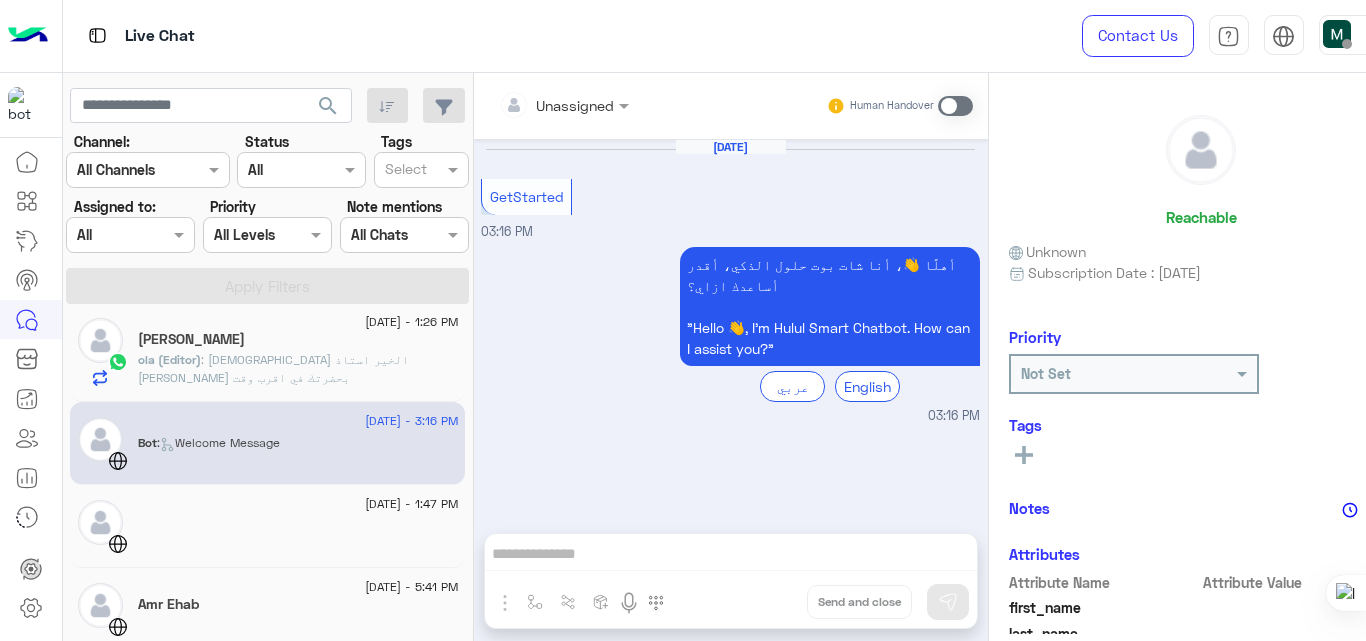click 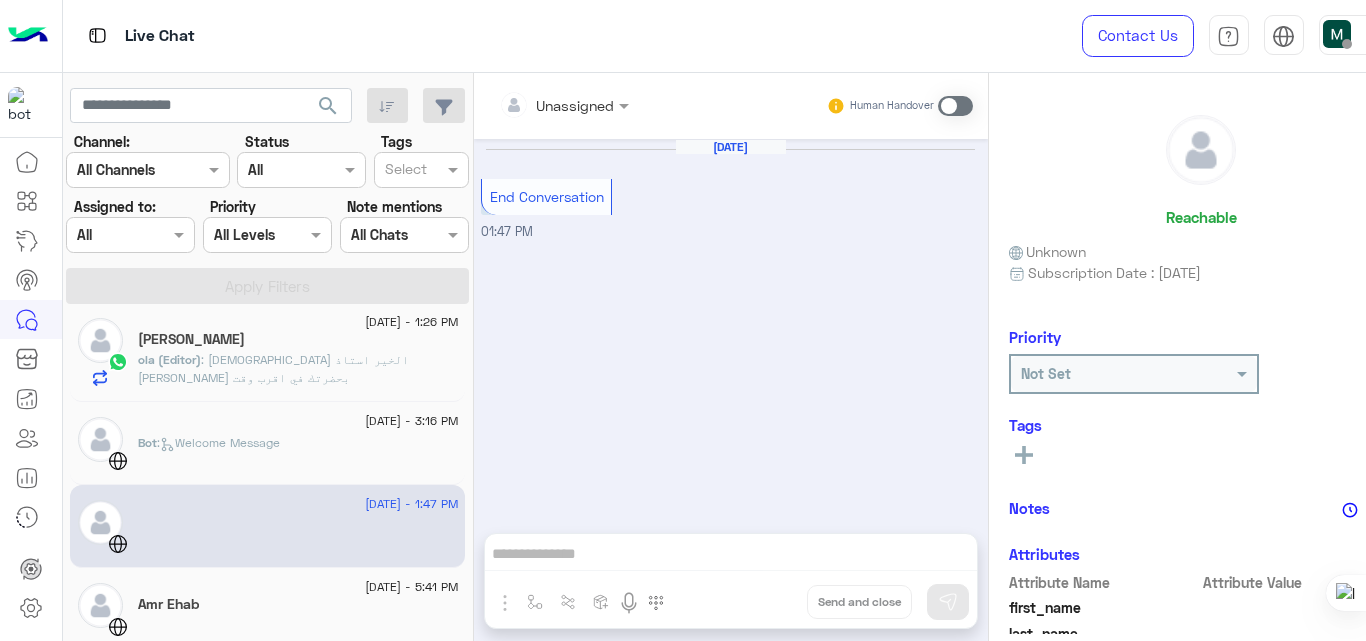 click on "Amr Ehab" 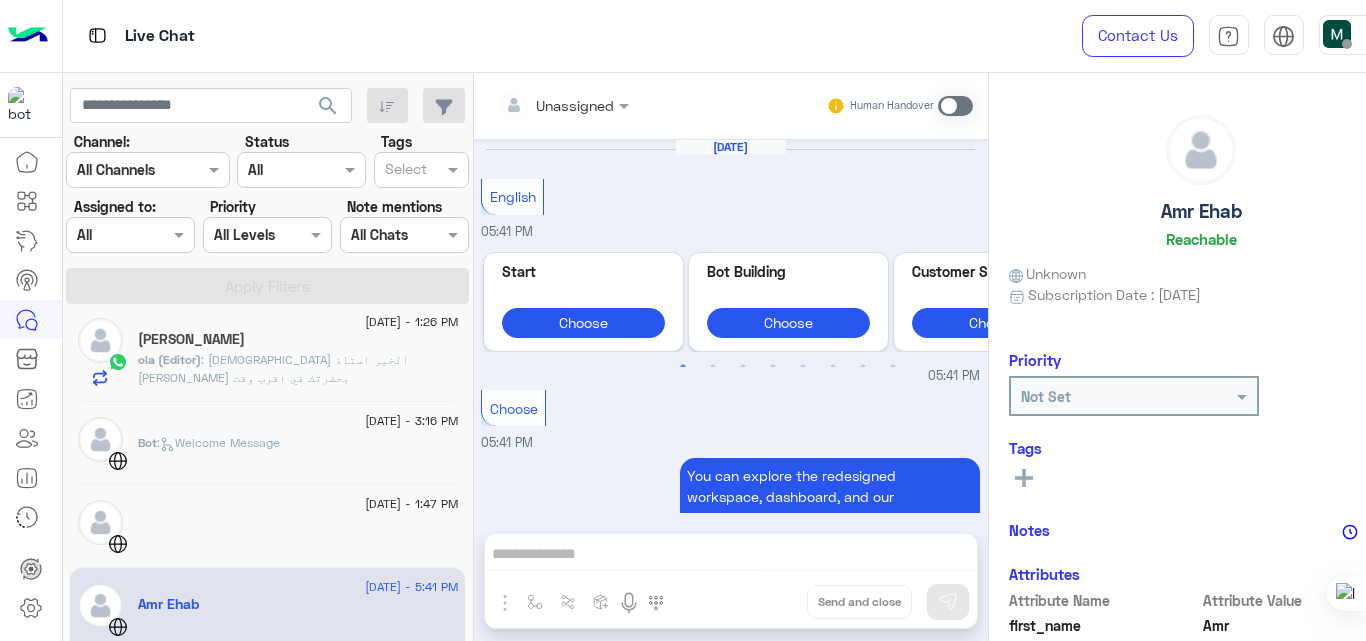 scroll, scrollTop: 692, scrollLeft: 0, axis: vertical 